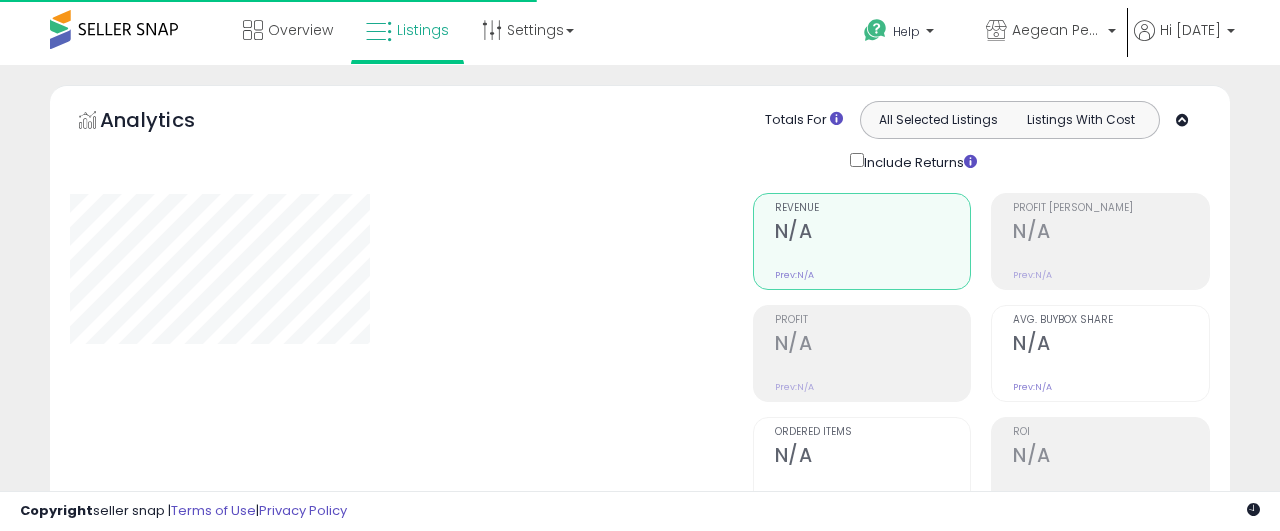 scroll, scrollTop: 0, scrollLeft: 0, axis: both 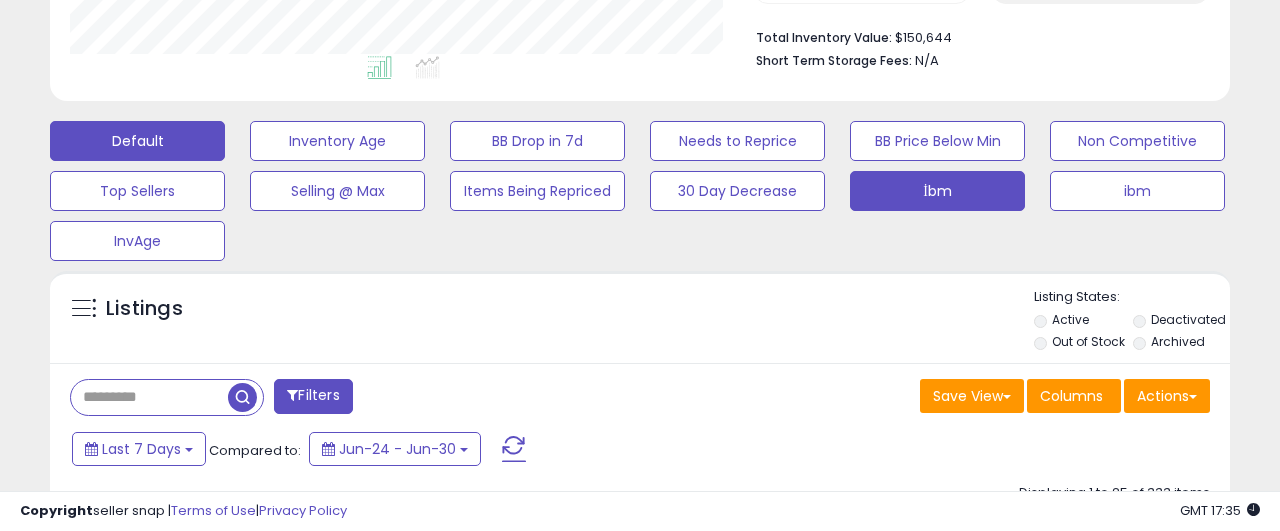click on "İbm" at bounding box center [337, 141] 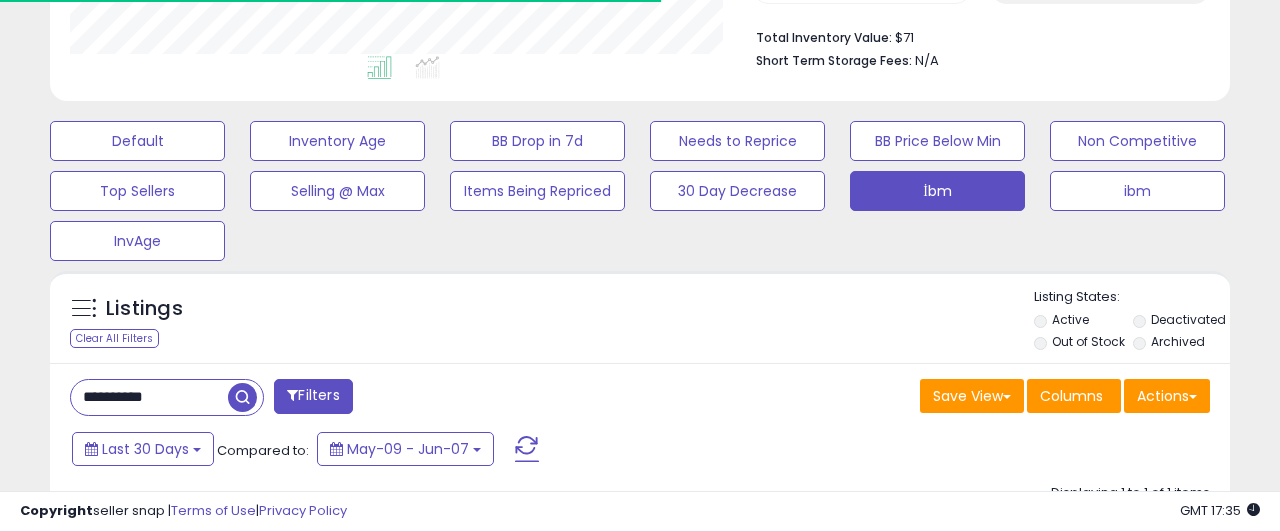 click on "**********" at bounding box center [149, 397] 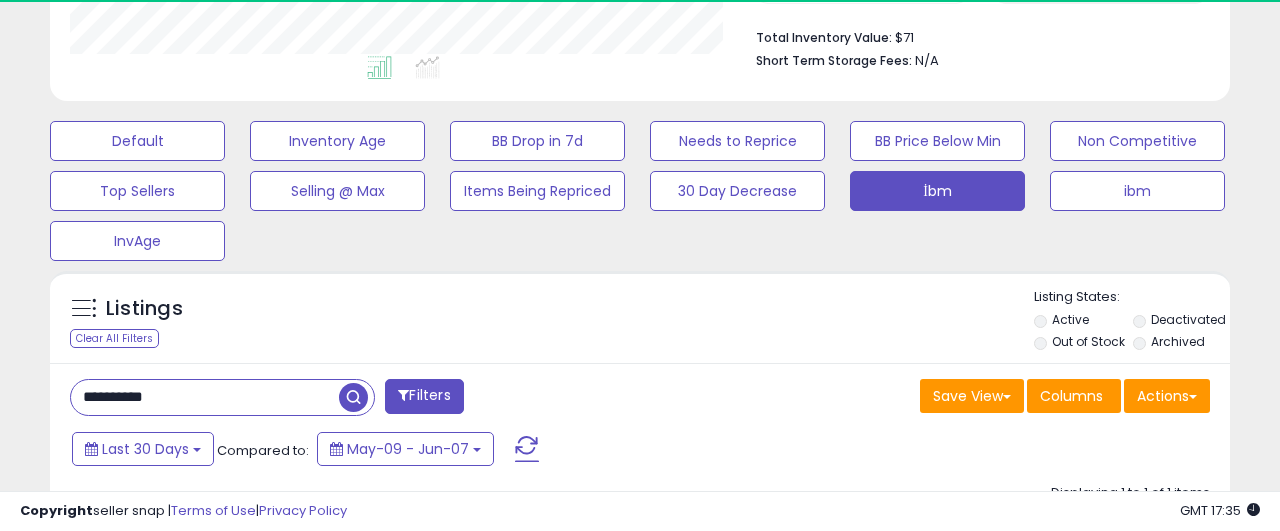 click on "**********" at bounding box center [205, 397] 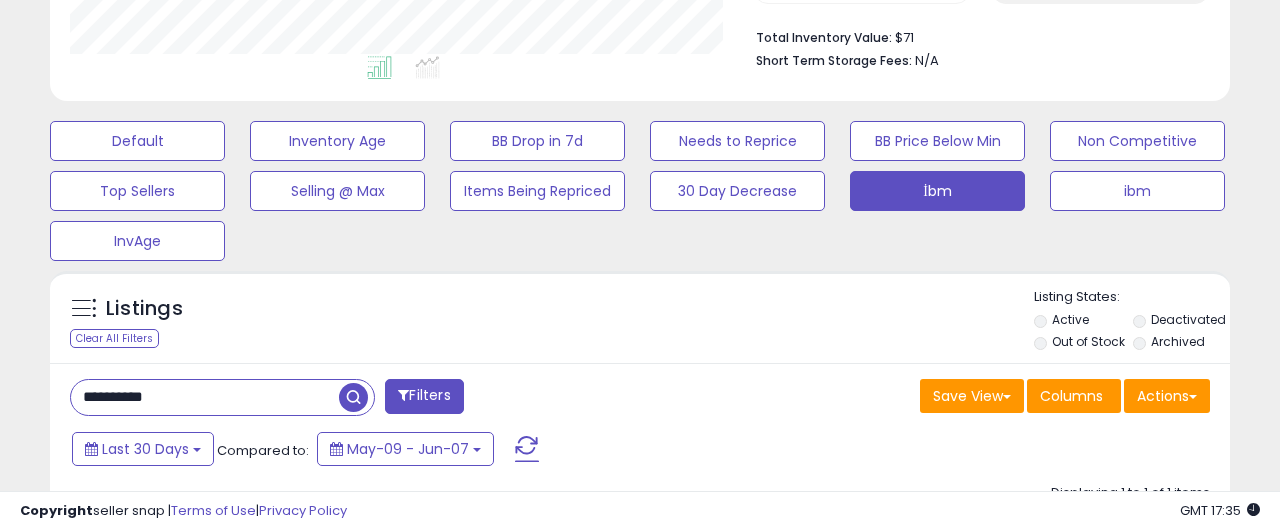paste 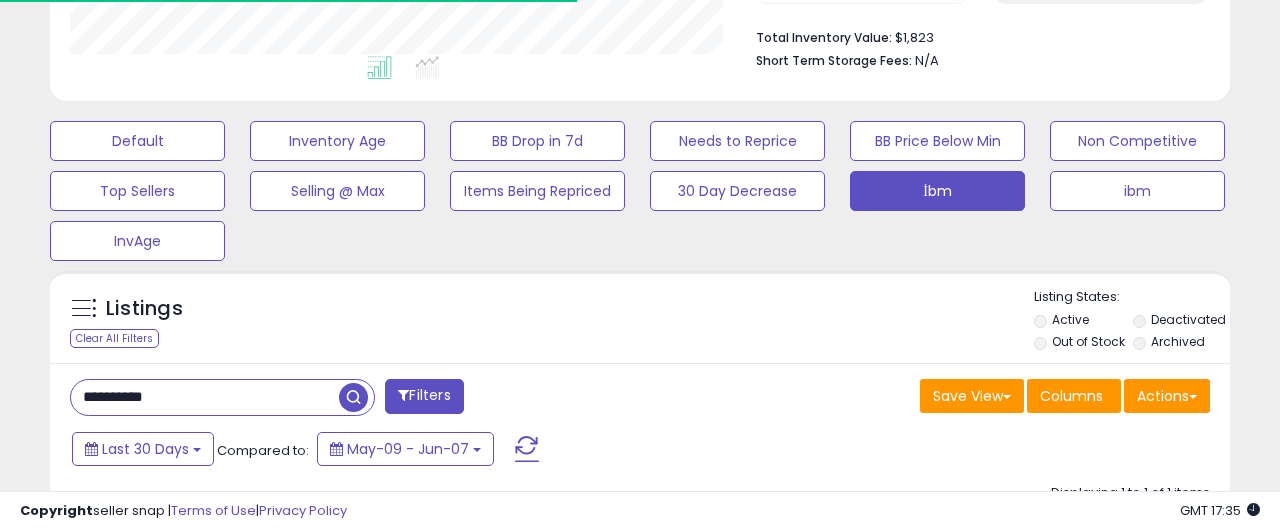 scroll, scrollTop: 918, scrollLeft: 0, axis: vertical 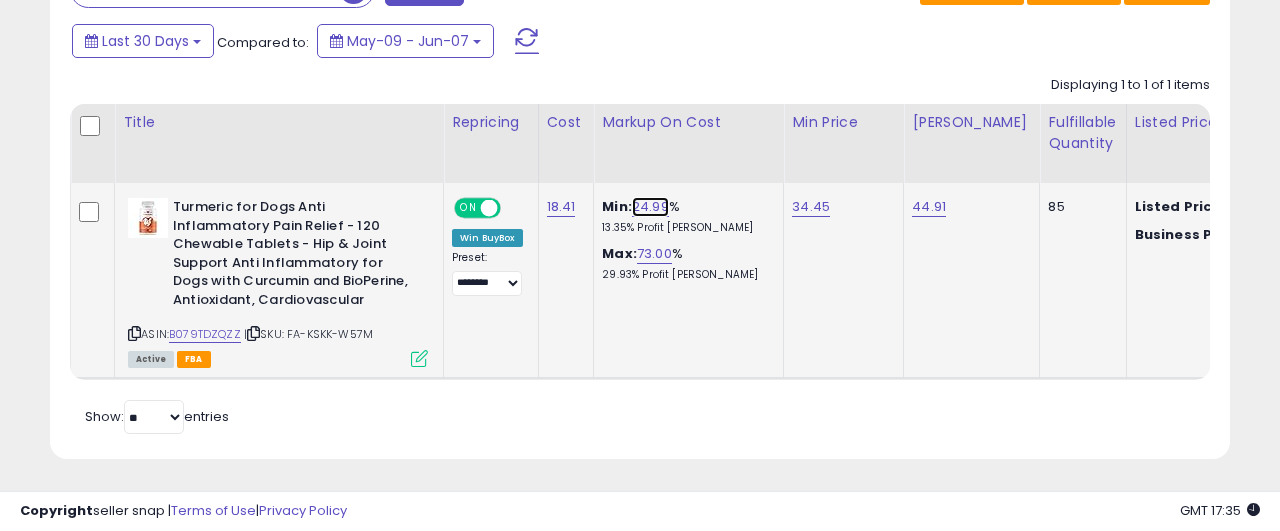 click on "24.99" at bounding box center [650, 207] 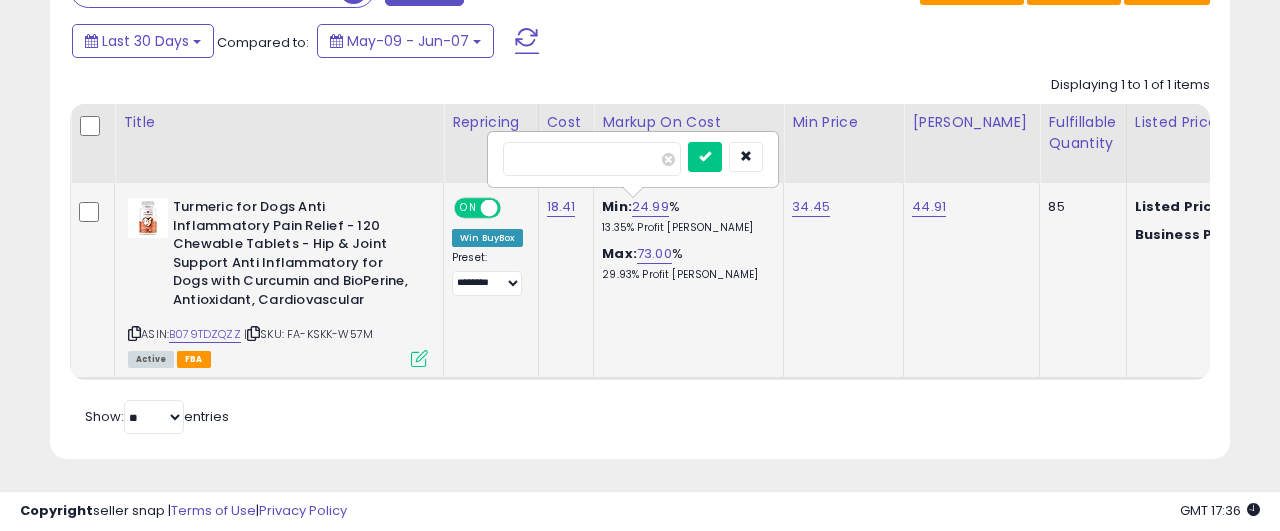 click on "*****" at bounding box center [592, 159] 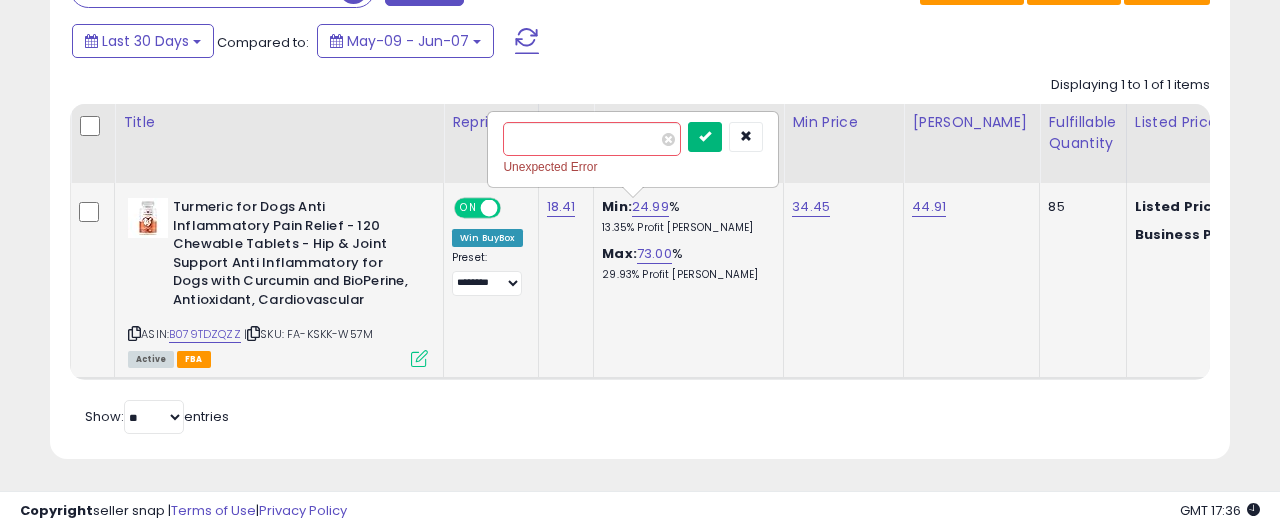 click at bounding box center [705, 136] 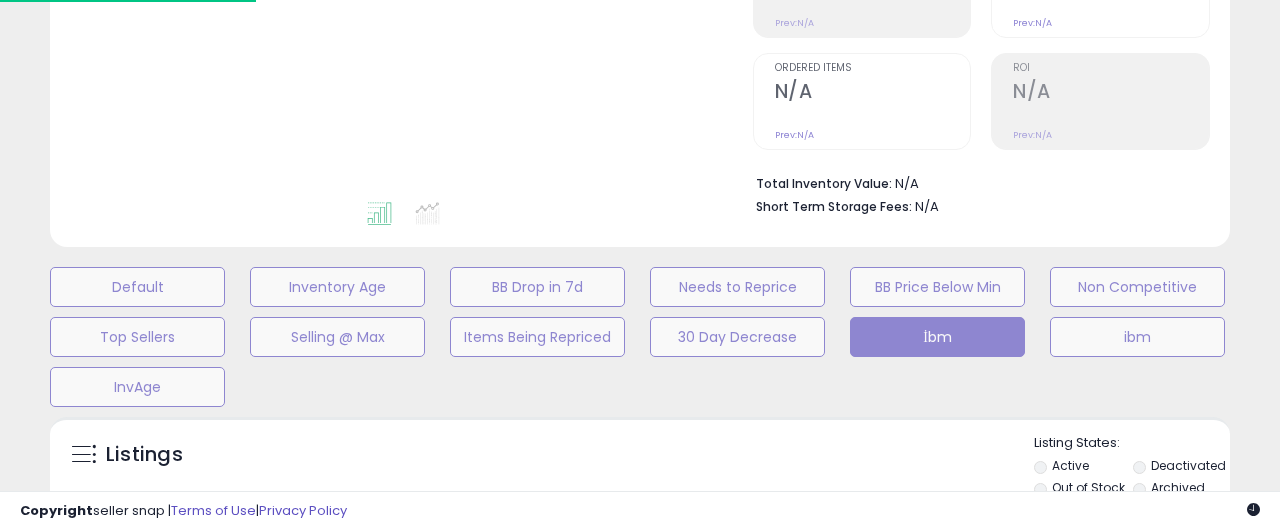 scroll, scrollTop: 746, scrollLeft: 0, axis: vertical 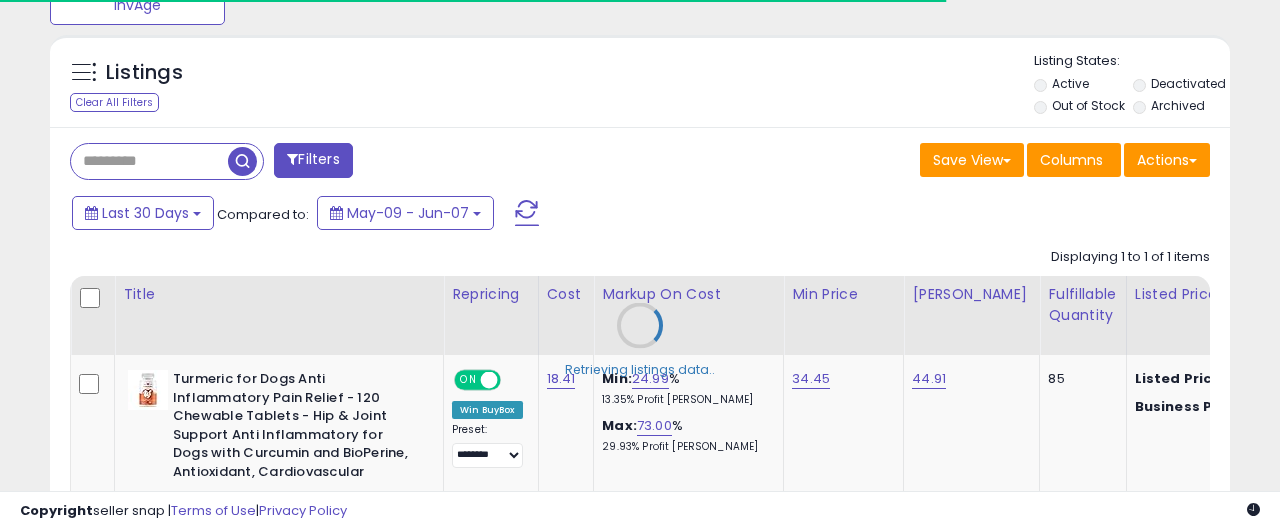 type on "**********" 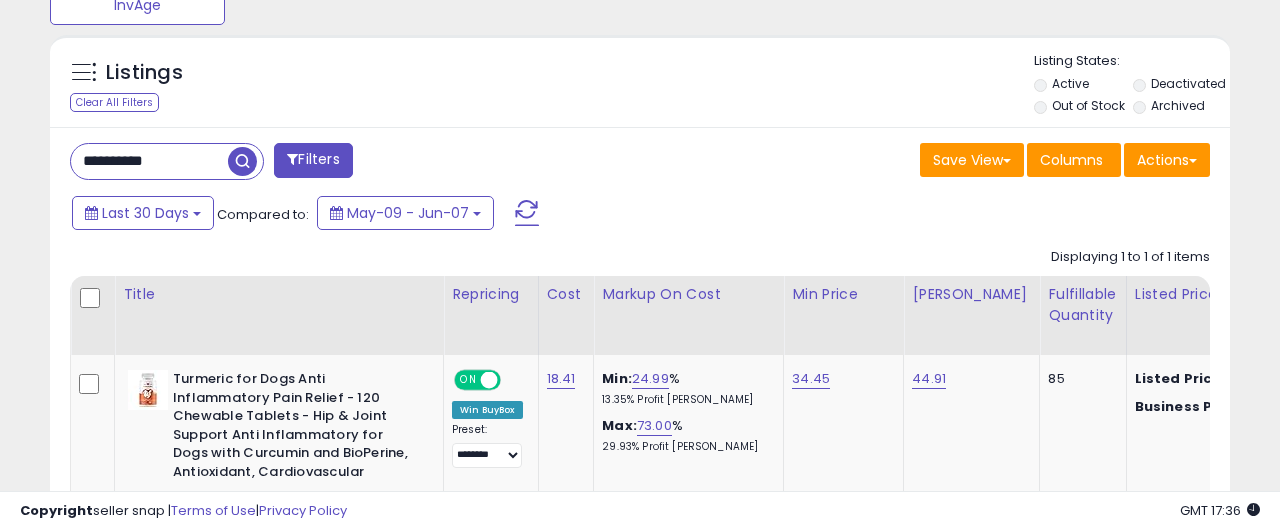 scroll, scrollTop: 999590, scrollLeft: 999317, axis: both 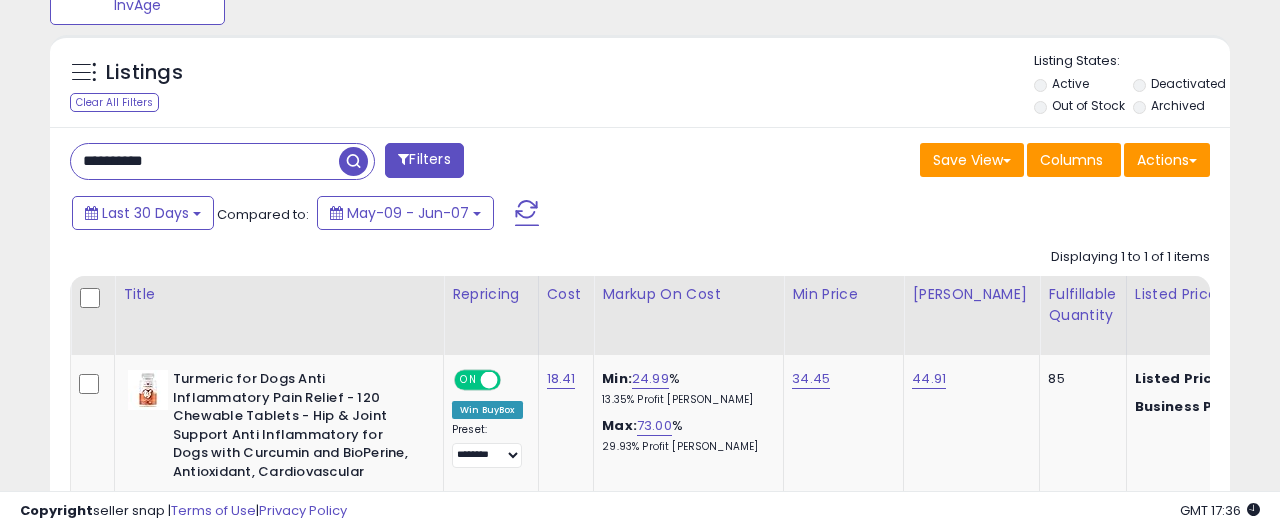drag, startPoint x: 174, startPoint y: 165, endPoint x: 185, endPoint y: 169, distance: 11.7046995 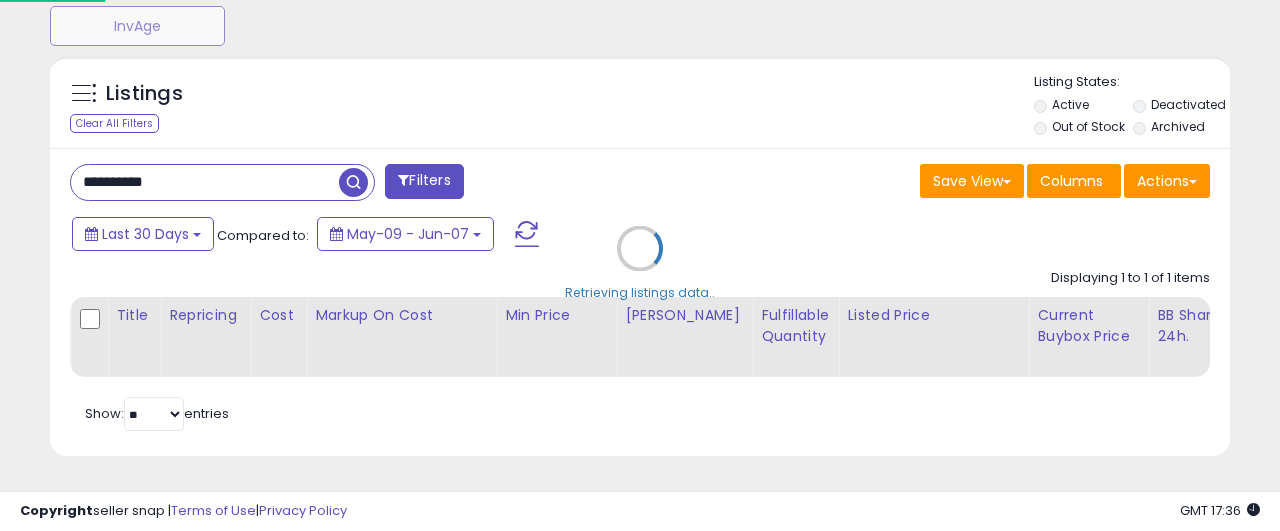 scroll, scrollTop: 725, scrollLeft: 0, axis: vertical 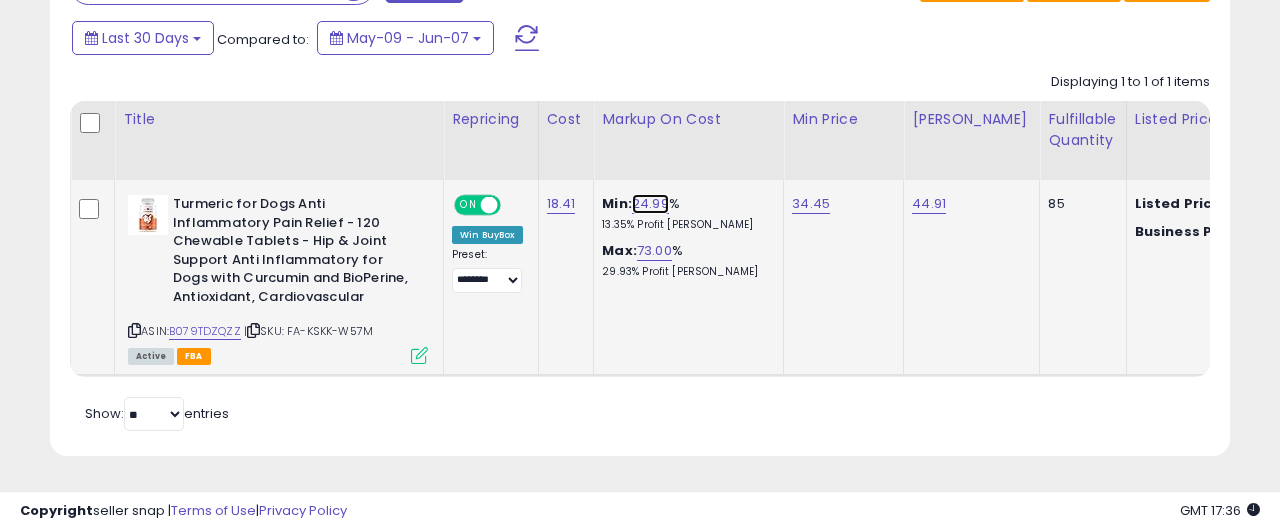 click on "24.99" at bounding box center (650, 204) 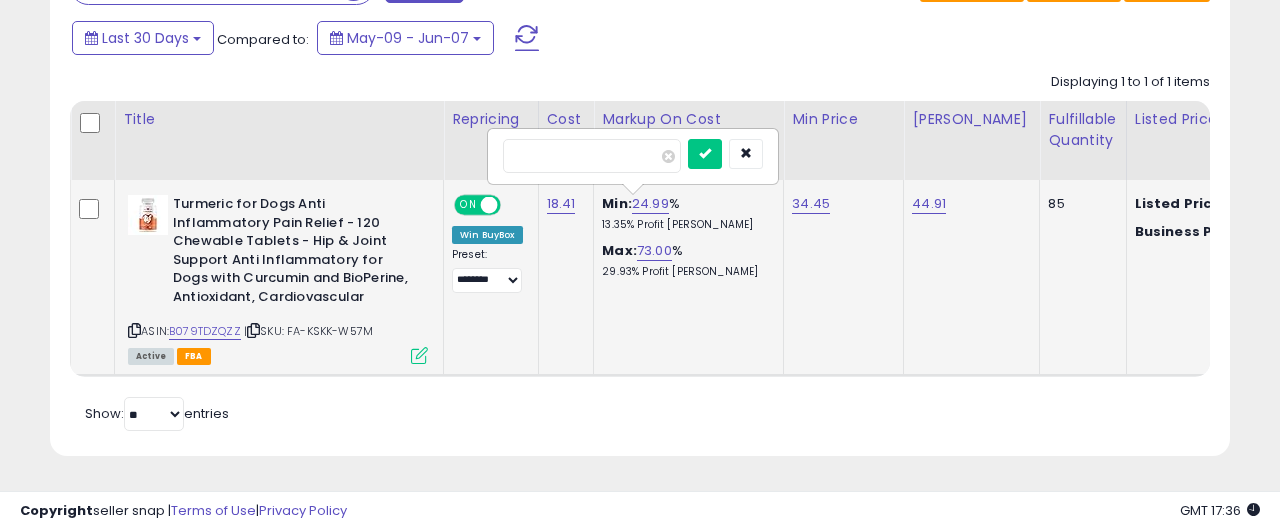 click on "*****" at bounding box center (592, 156) 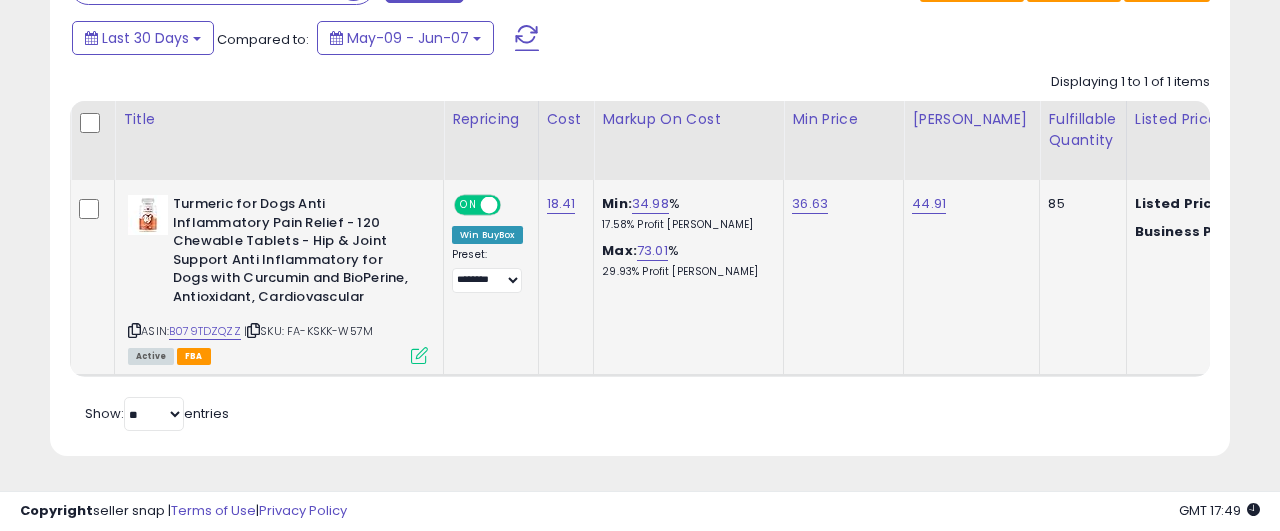 scroll, scrollTop: 717, scrollLeft: 0, axis: vertical 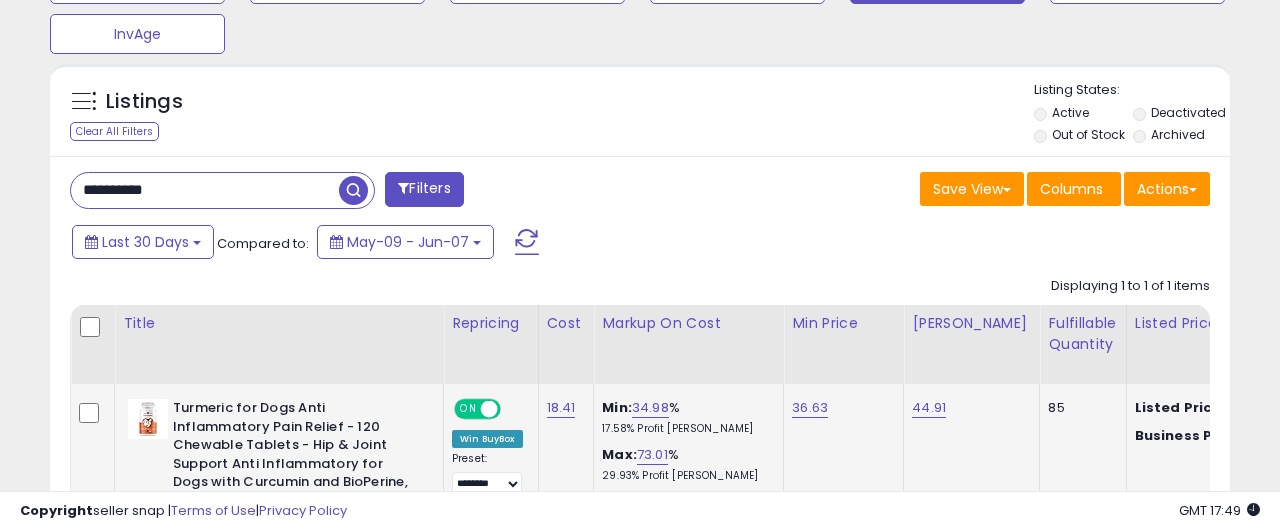 click on "**********" at bounding box center [205, 190] 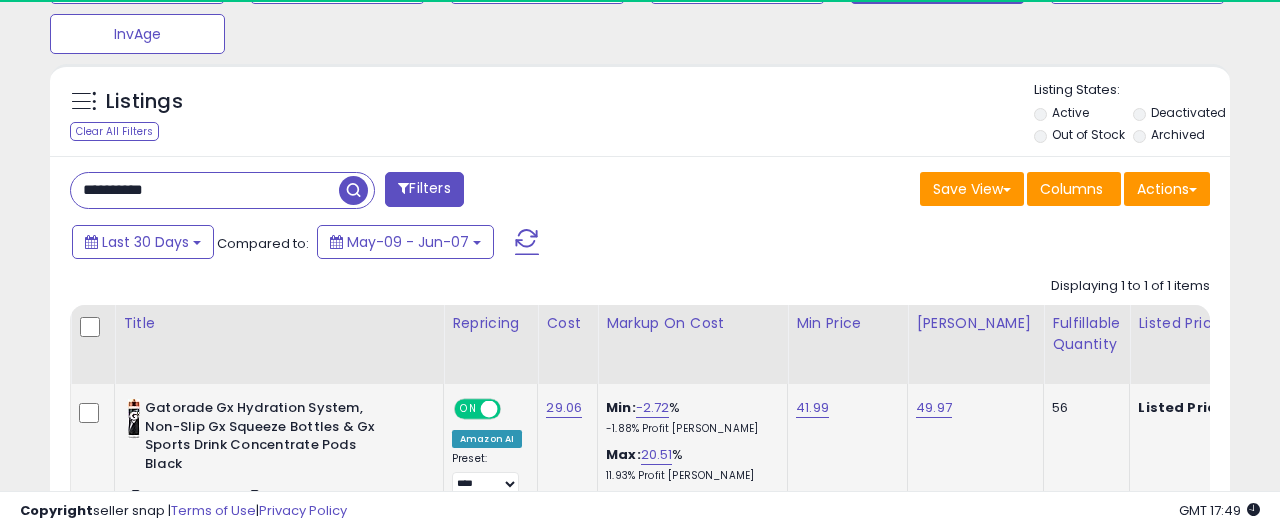 scroll, scrollTop: 920, scrollLeft: 0, axis: vertical 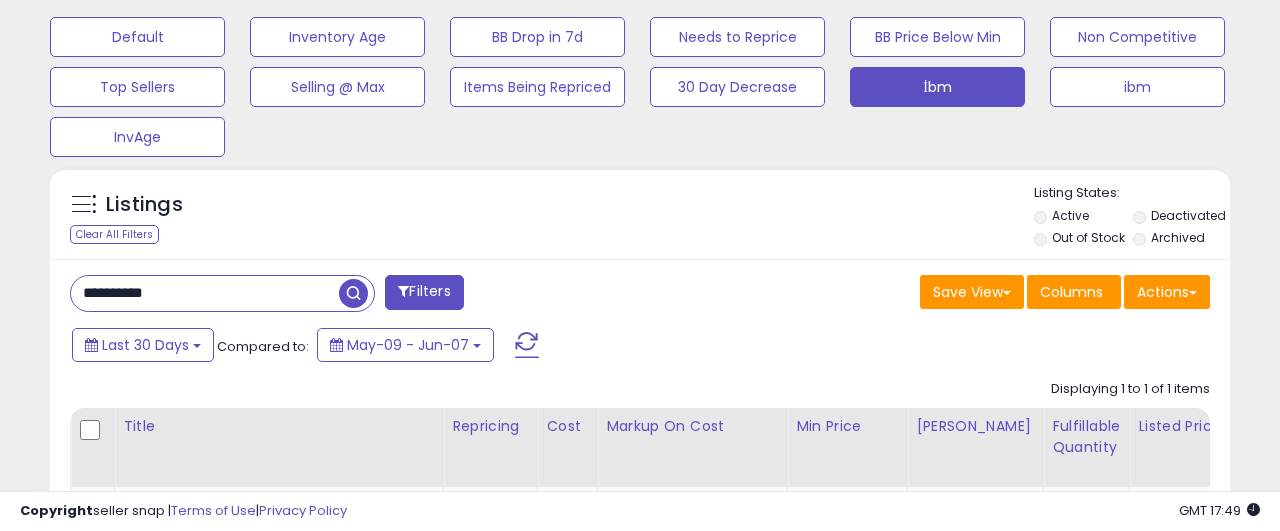 click on "**********" at bounding box center (205, 293) 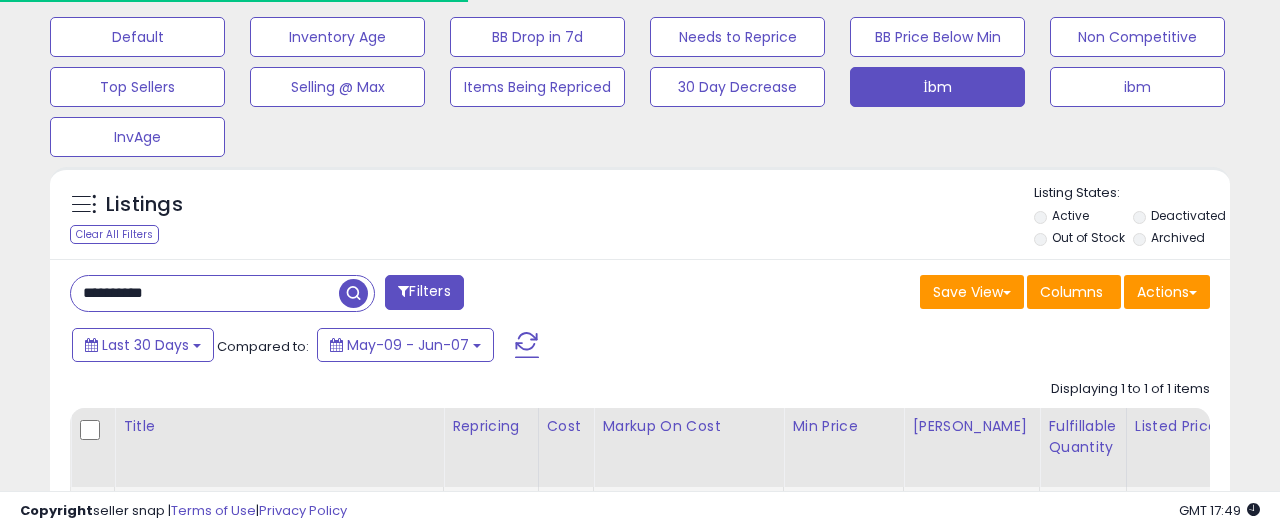 scroll, scrollTop: 920, scrollLeft: 0, axis: vertical 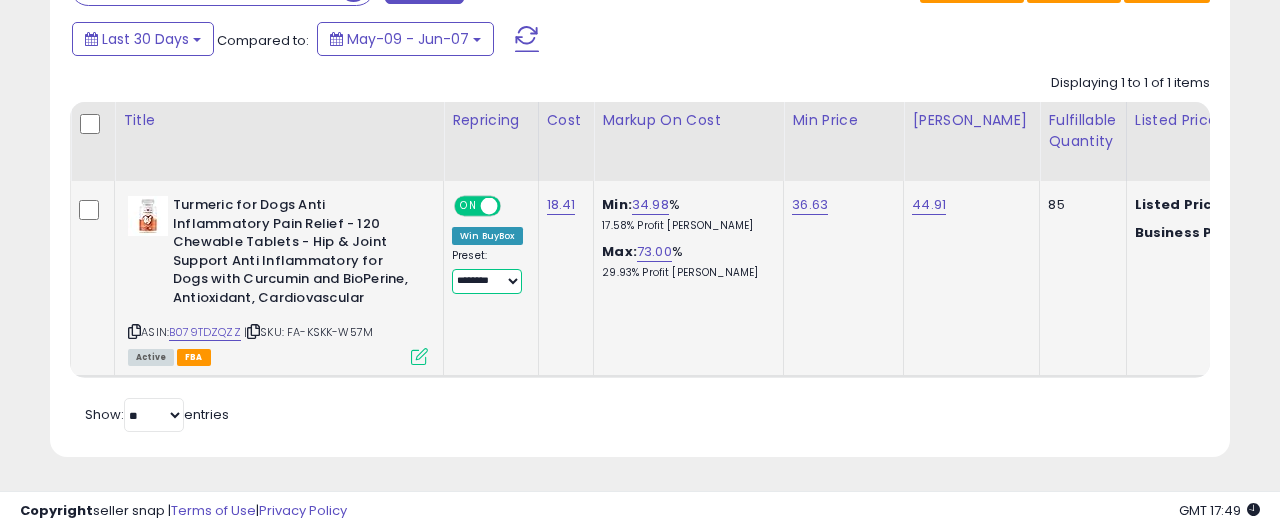click on "**********" at bounding box center [487, 281] 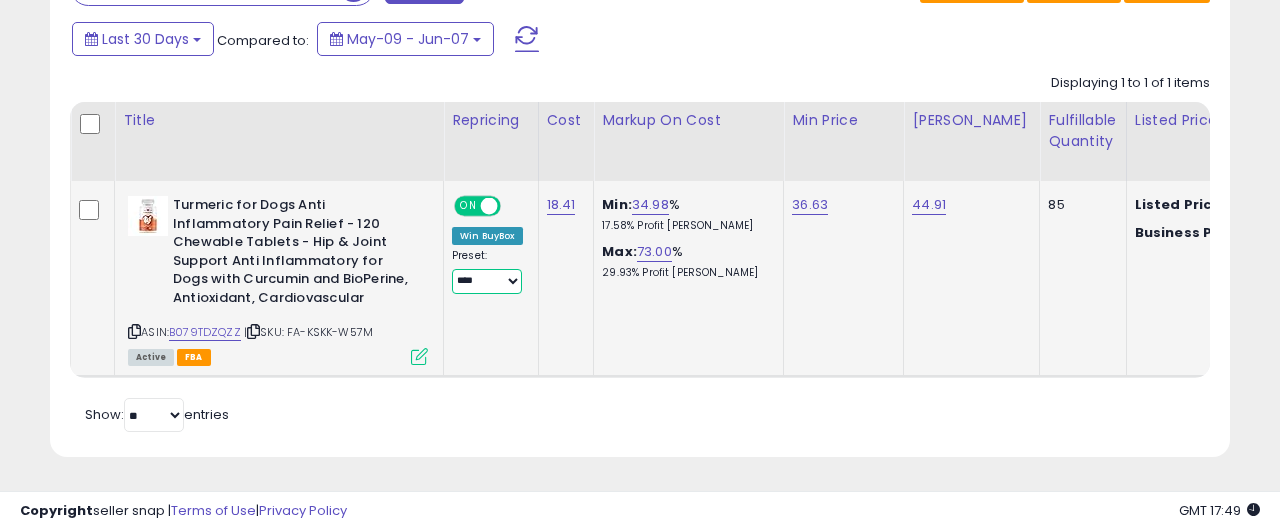 click on "****" at bounding box center [0, 0] 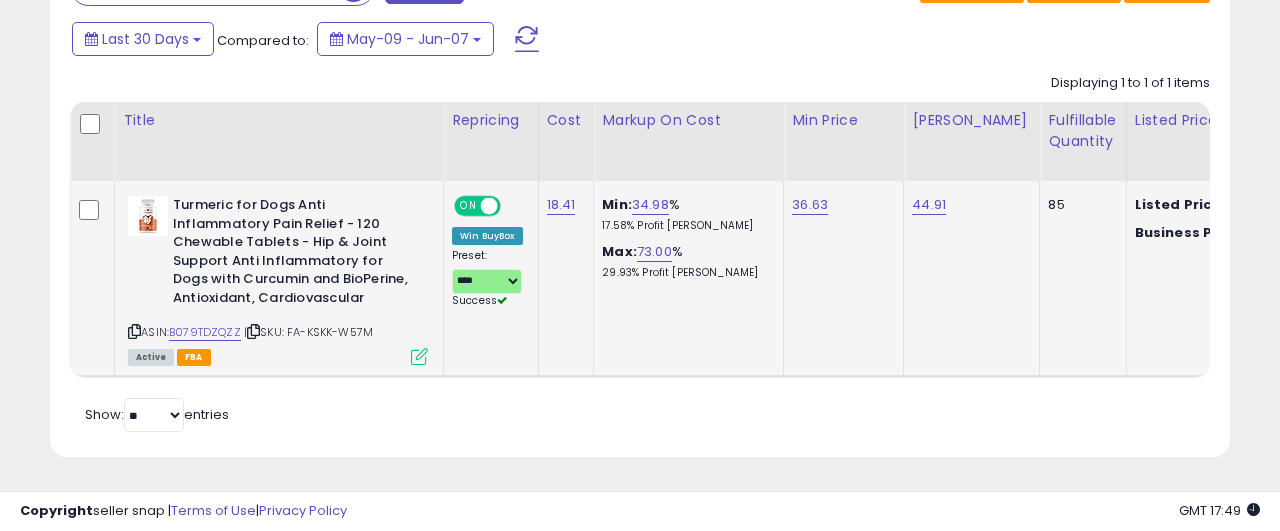 click on "**********" 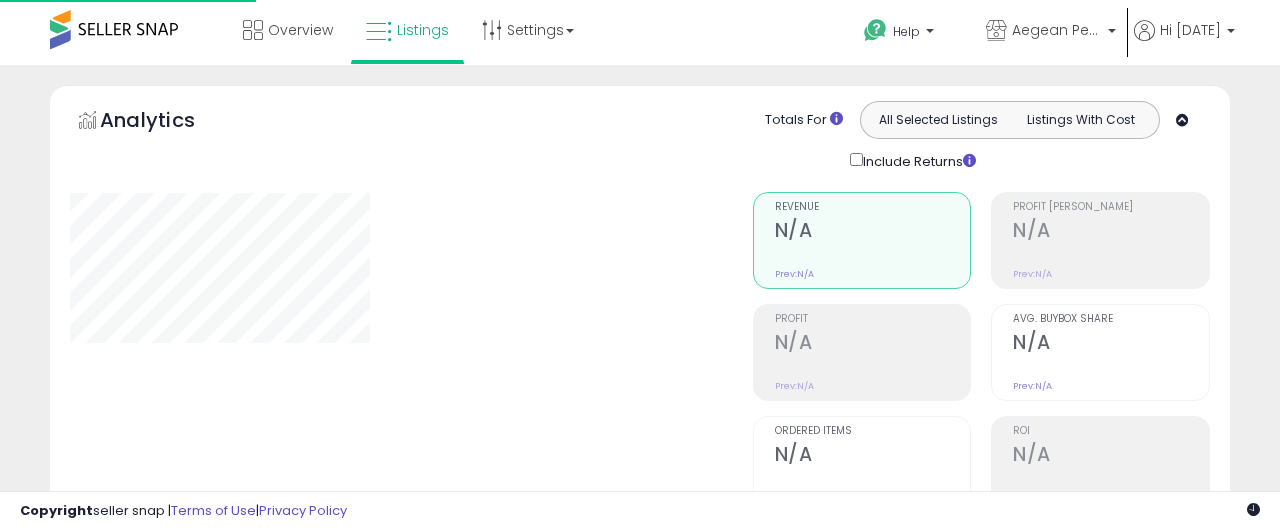 scroll, scrollTop: 746, scrollLeft: 0, axis: vertical 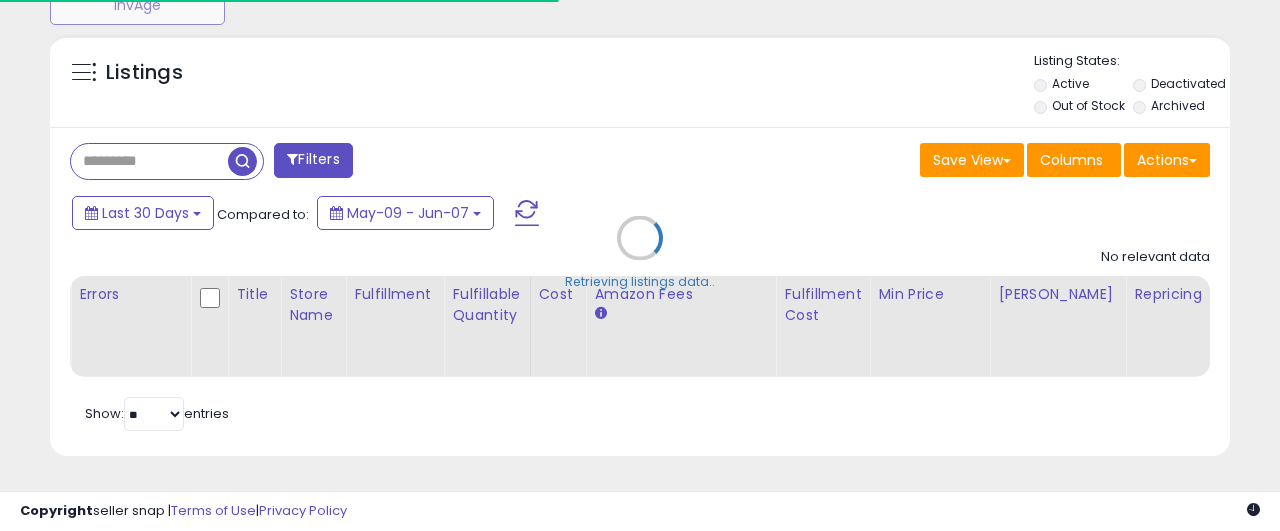 type on "**********" 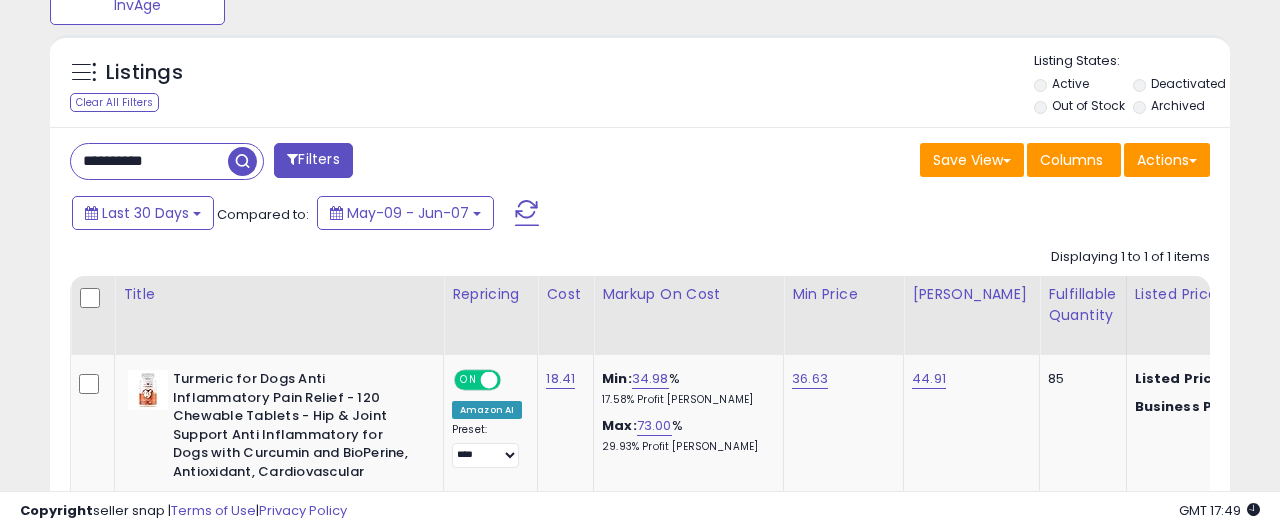 scroll, scrollTop: 999590, scrollLeft: 999317, axis: both 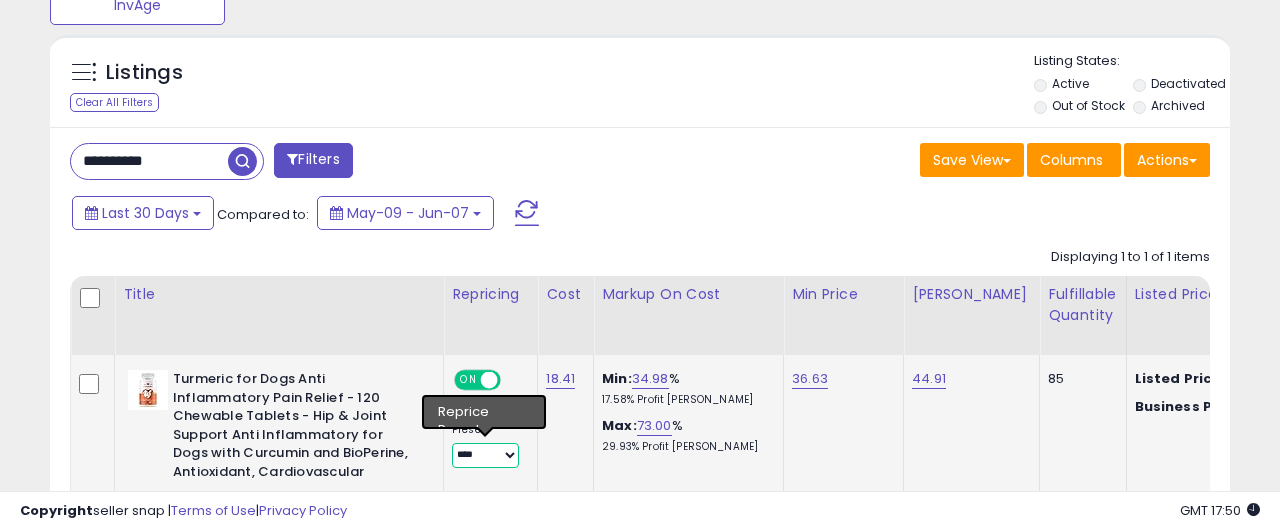 click on "**********" at bounding box center (485, 455) 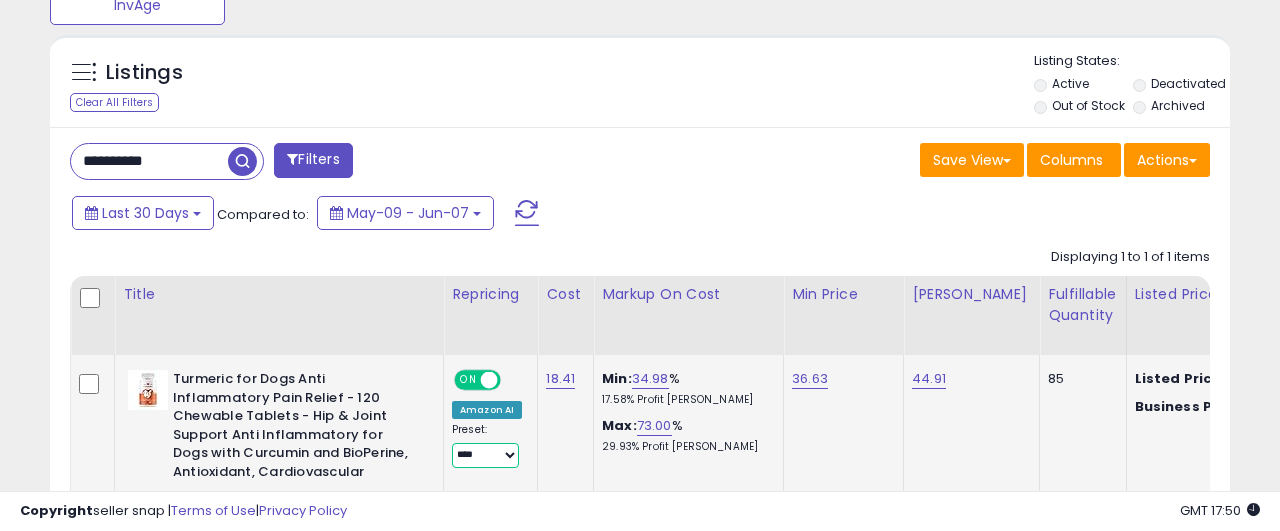 select on "********" 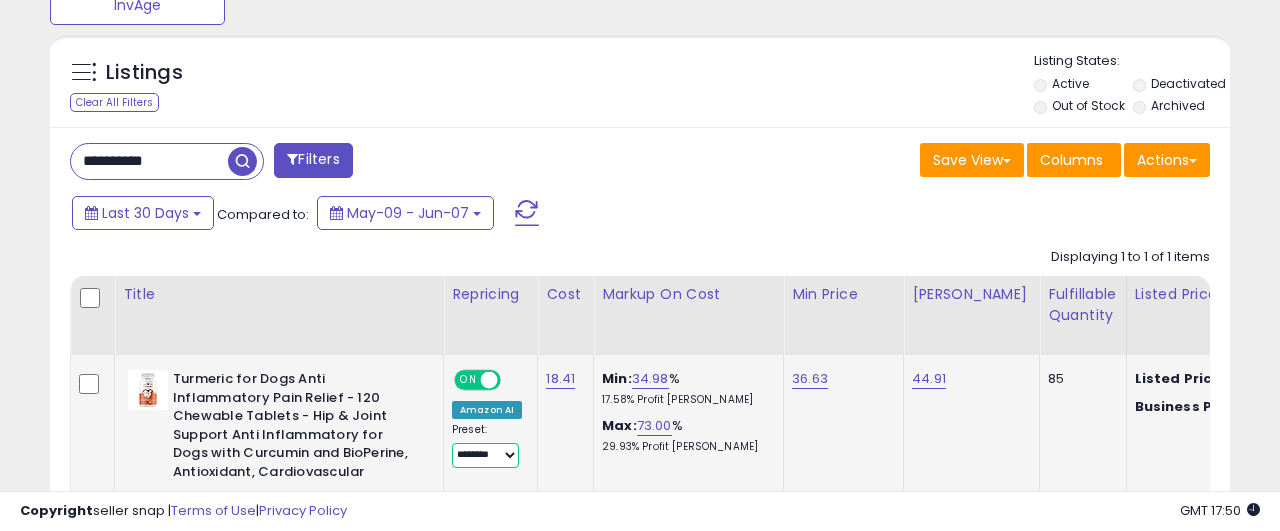 click on "********" at bounding box center [0, 0] 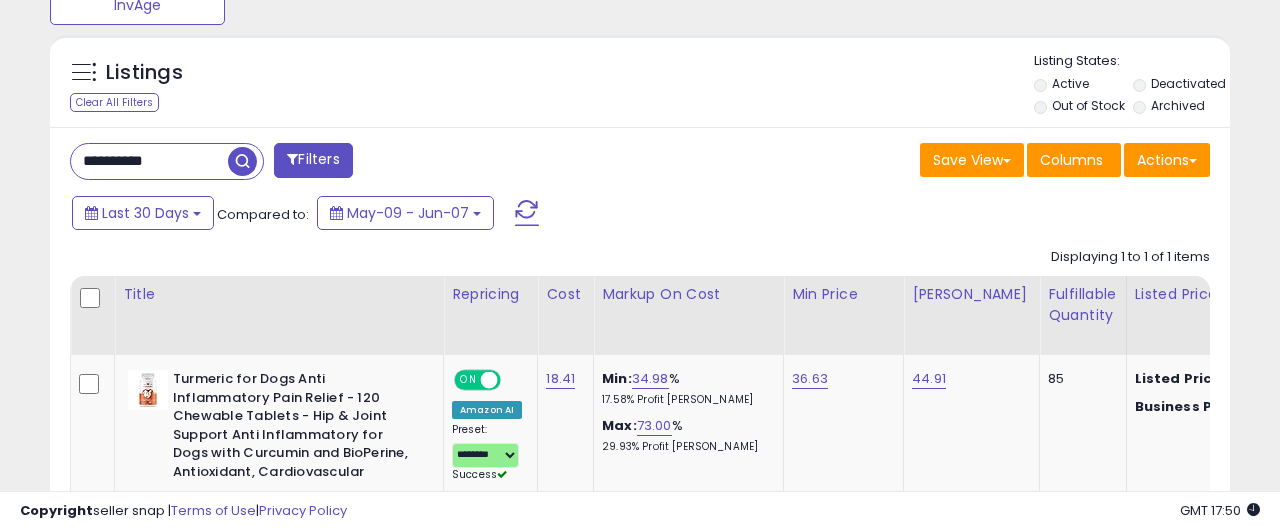 click on "Last 30 Days
Compared to:
May-09 - Jun-07" at bounding box center (494, 215) 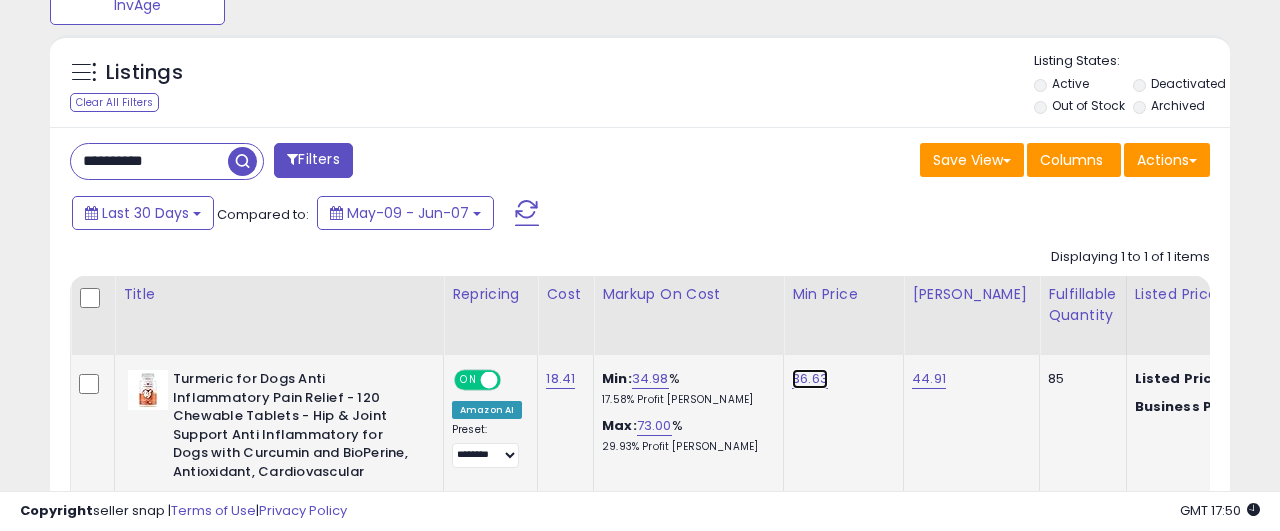 click on "36.63" at bounding box center (810, 379) 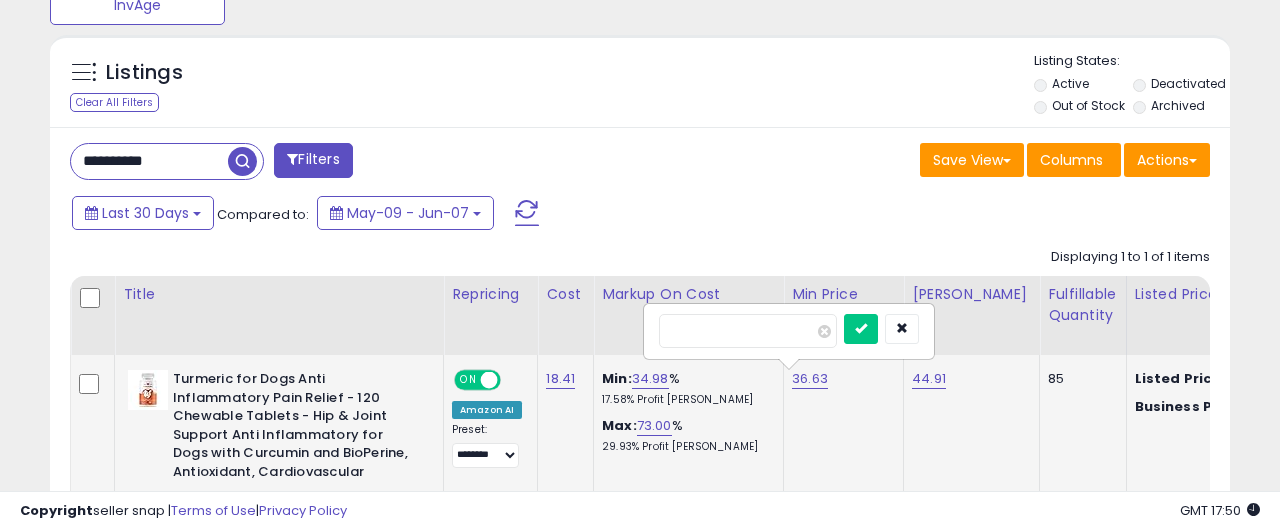 click on "*****" at bounding box center [748, 331] 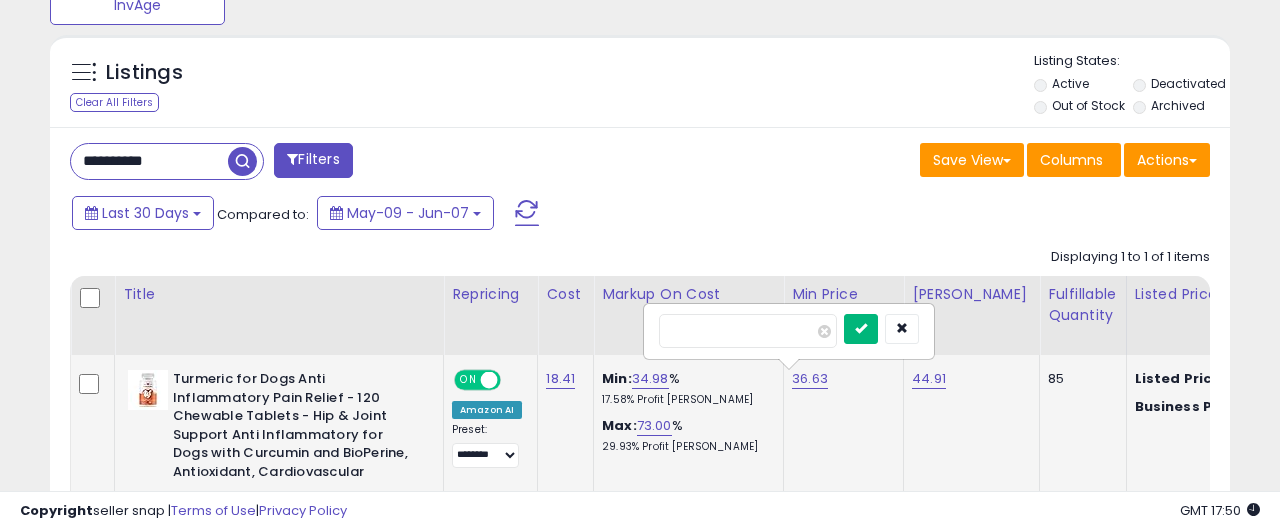 type on "**" 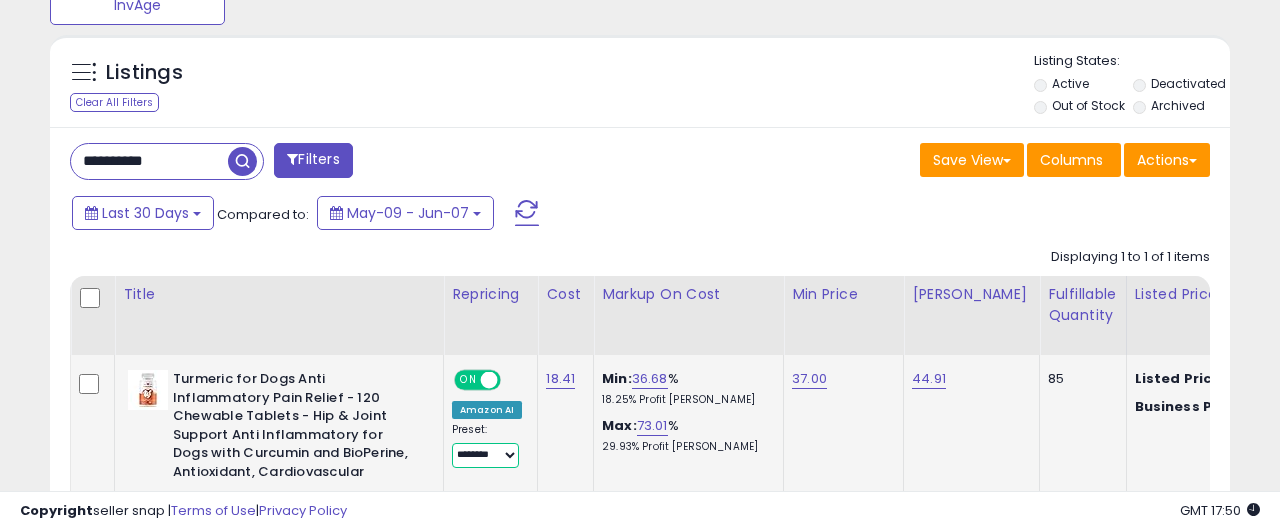 click on "**********" at bounding box center [485, 455] 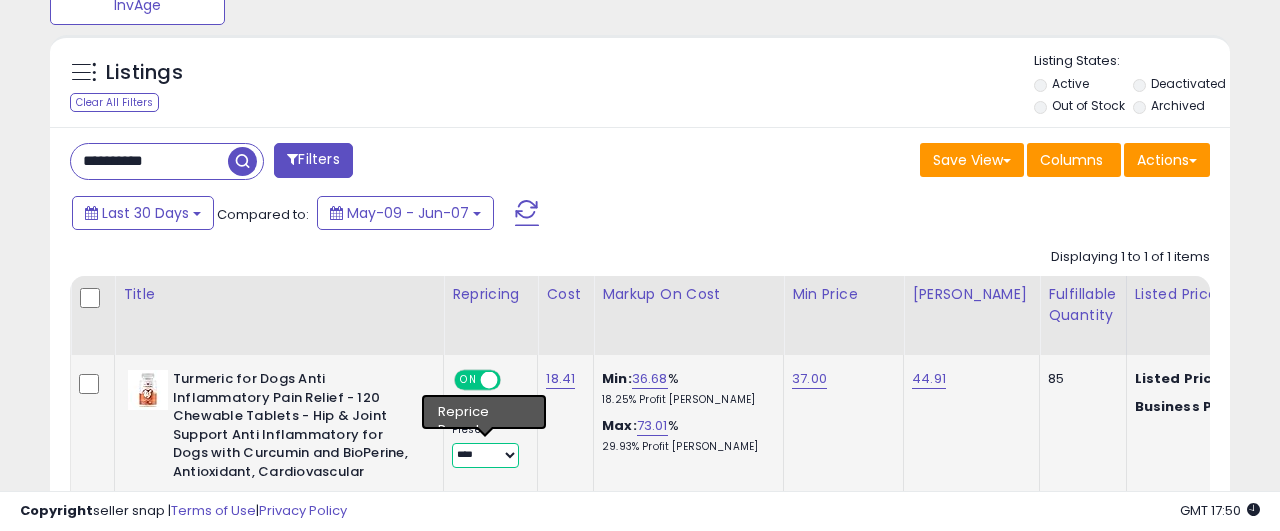 click on "****" at bounding box center [0, 0] 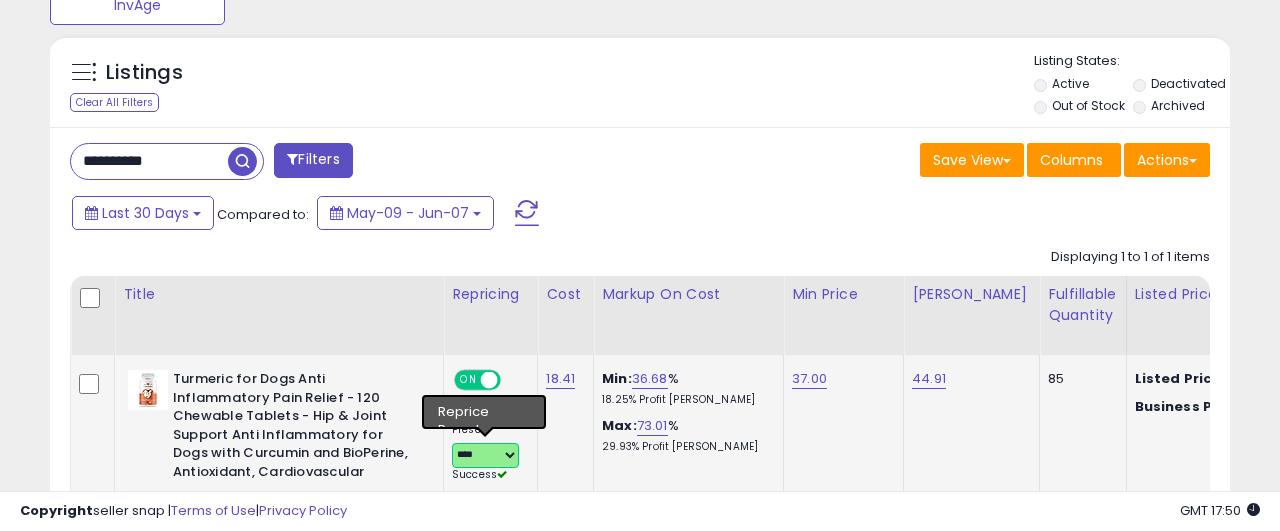 click on "**********" at bounding box center (485, 455) 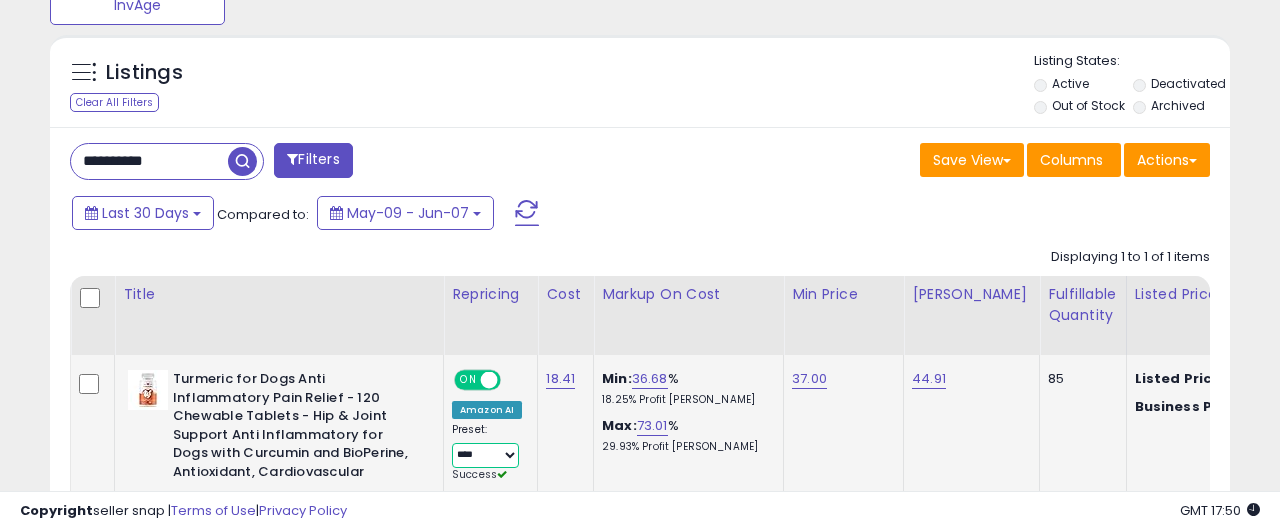 select on "********" 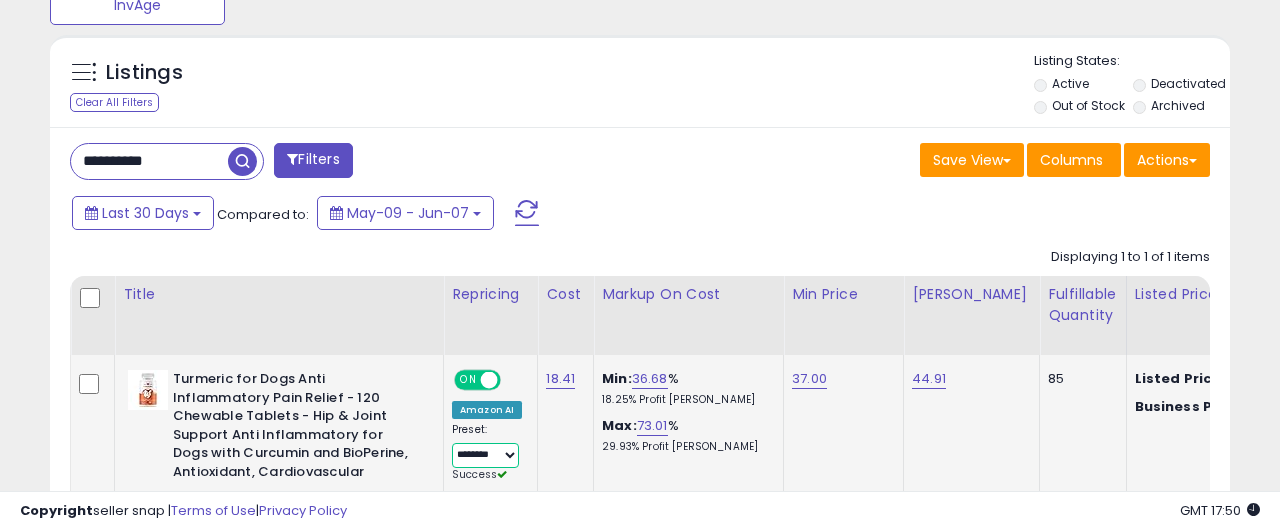 click on "********" at bounding box center (0, 0) 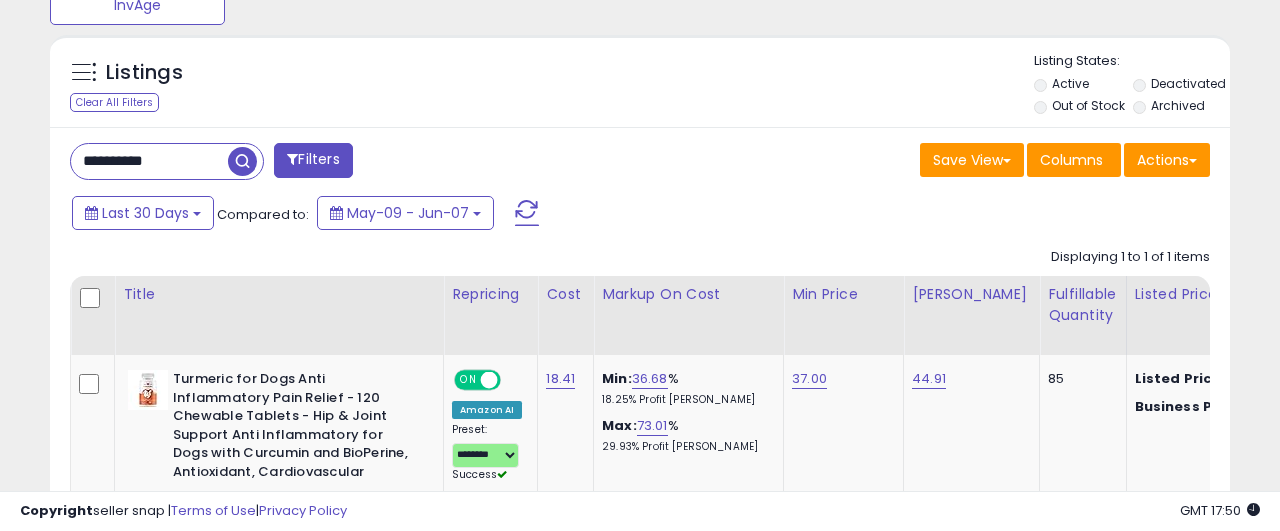 click on "Last 30 Days
Compared to:
May-09 - Jun-07" at bounding box center (494, 215) 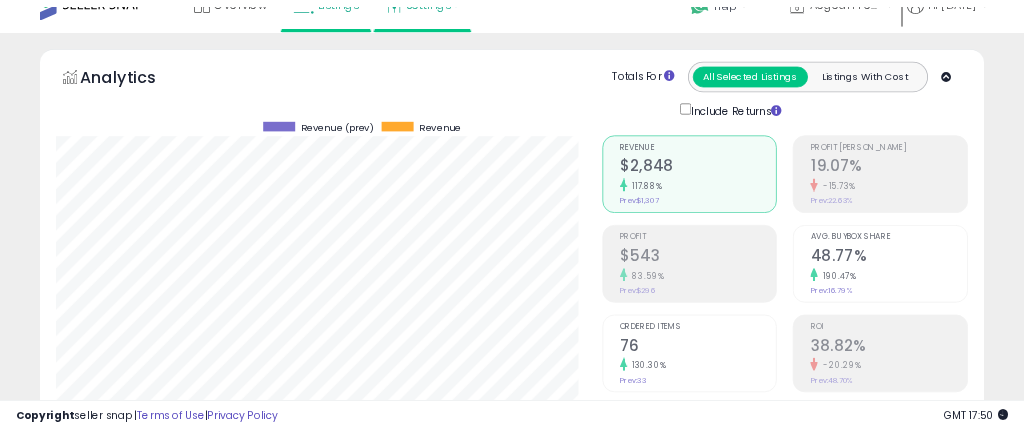 scroll, scrollTop: 0, scrollLeft: 0, axis: both 